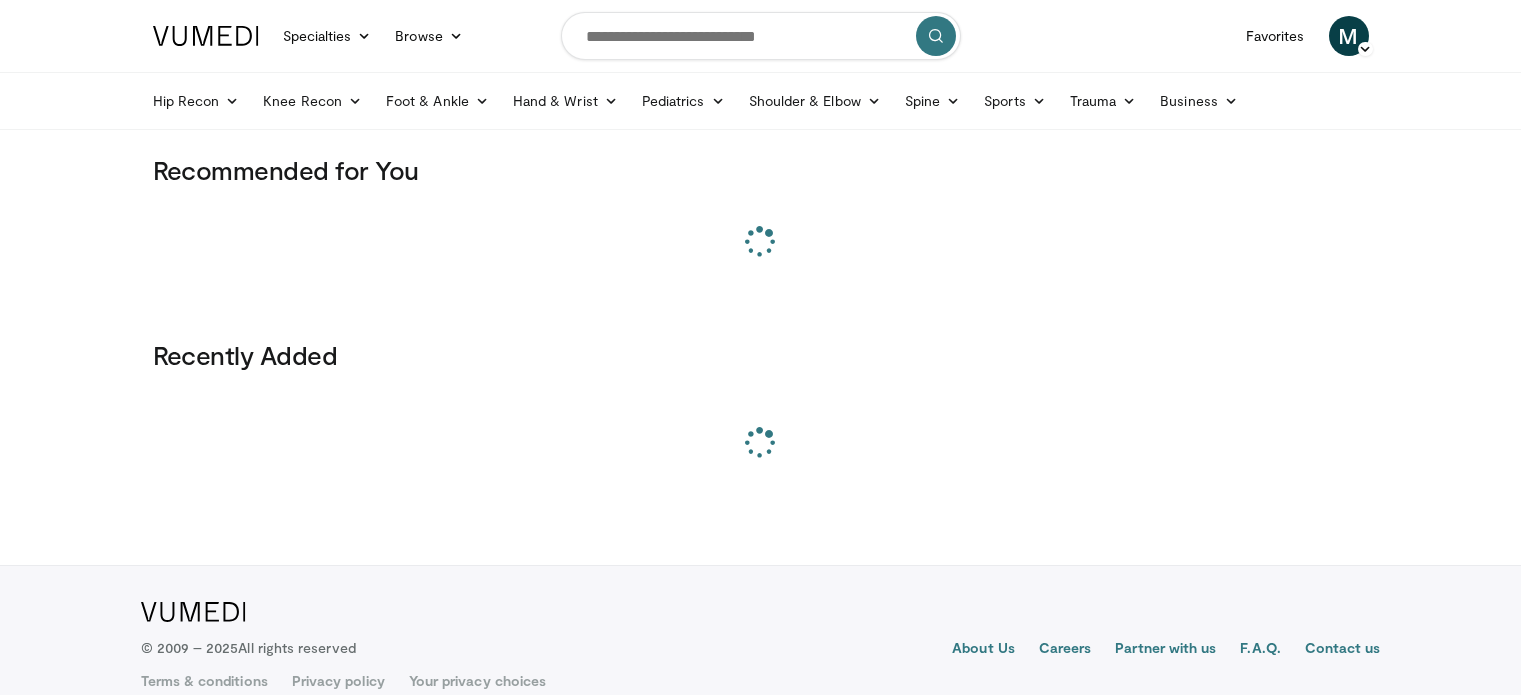 scroll, scrollTop: 0, scrollLeft: 0, axis: both 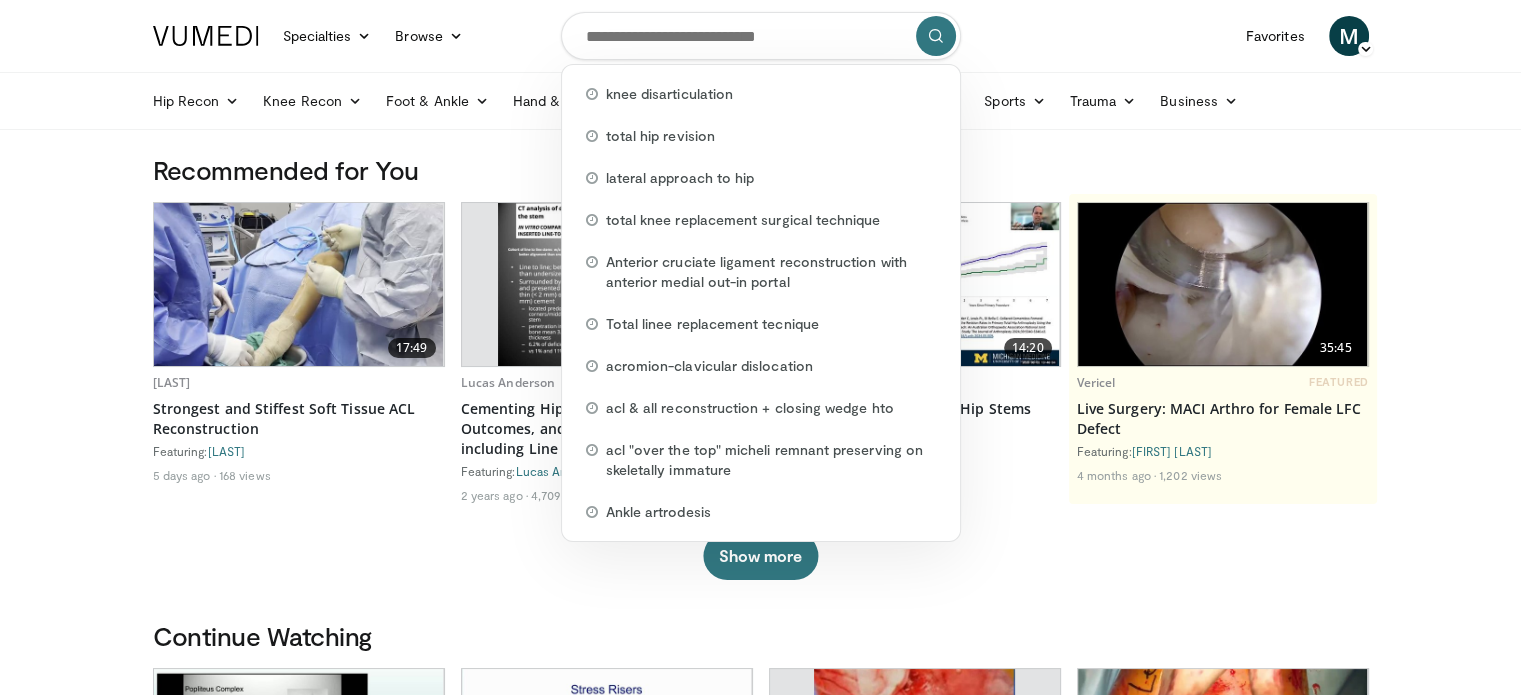 click at bounding box center [761, 36] 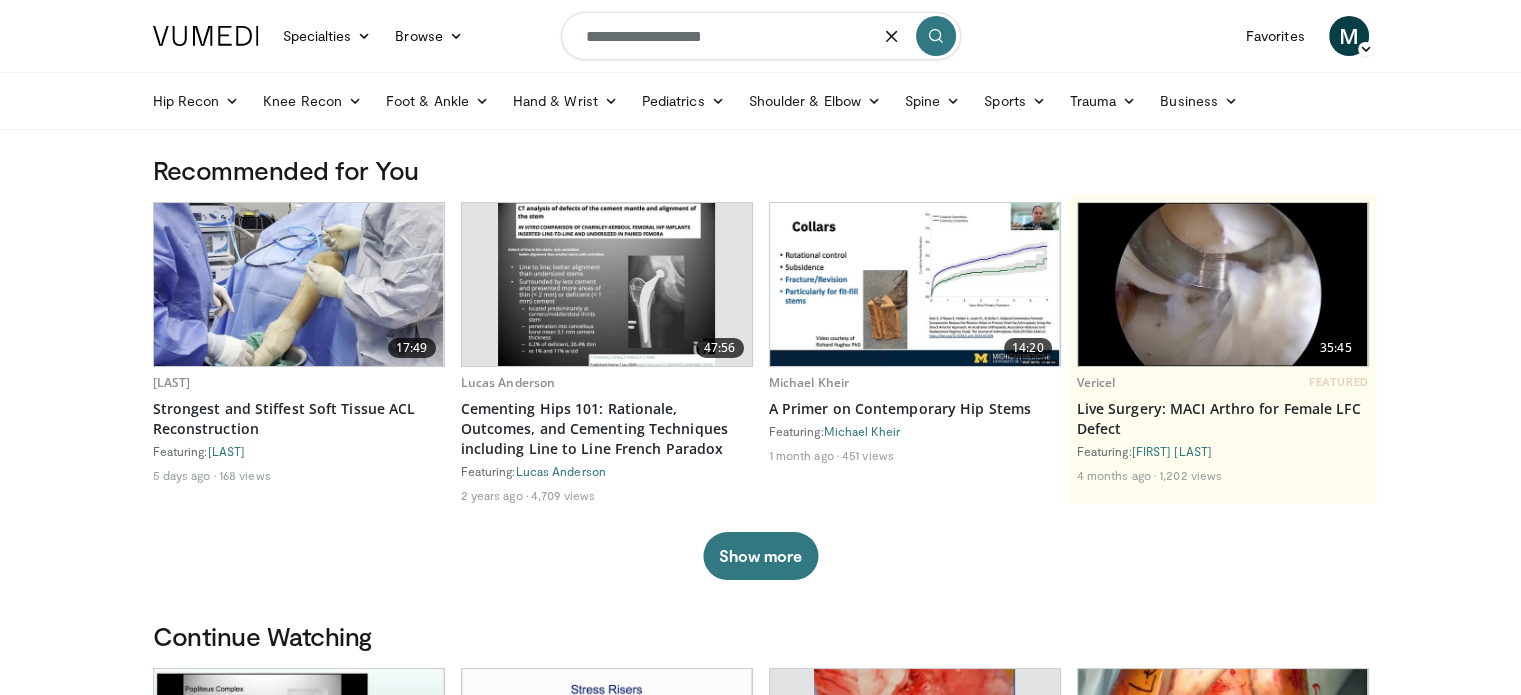 type on "**********" 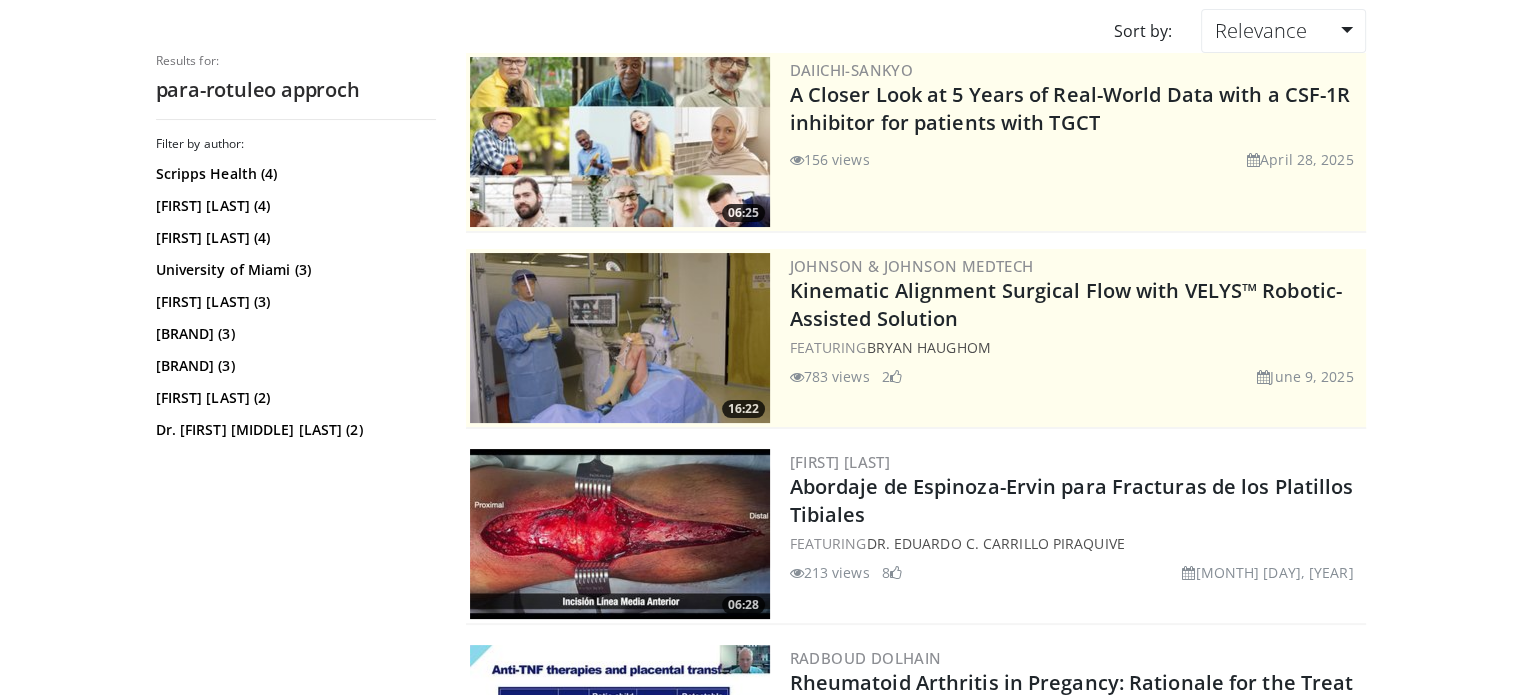scroll, scrollTop: 0, scrollLeft: 0, axis: both 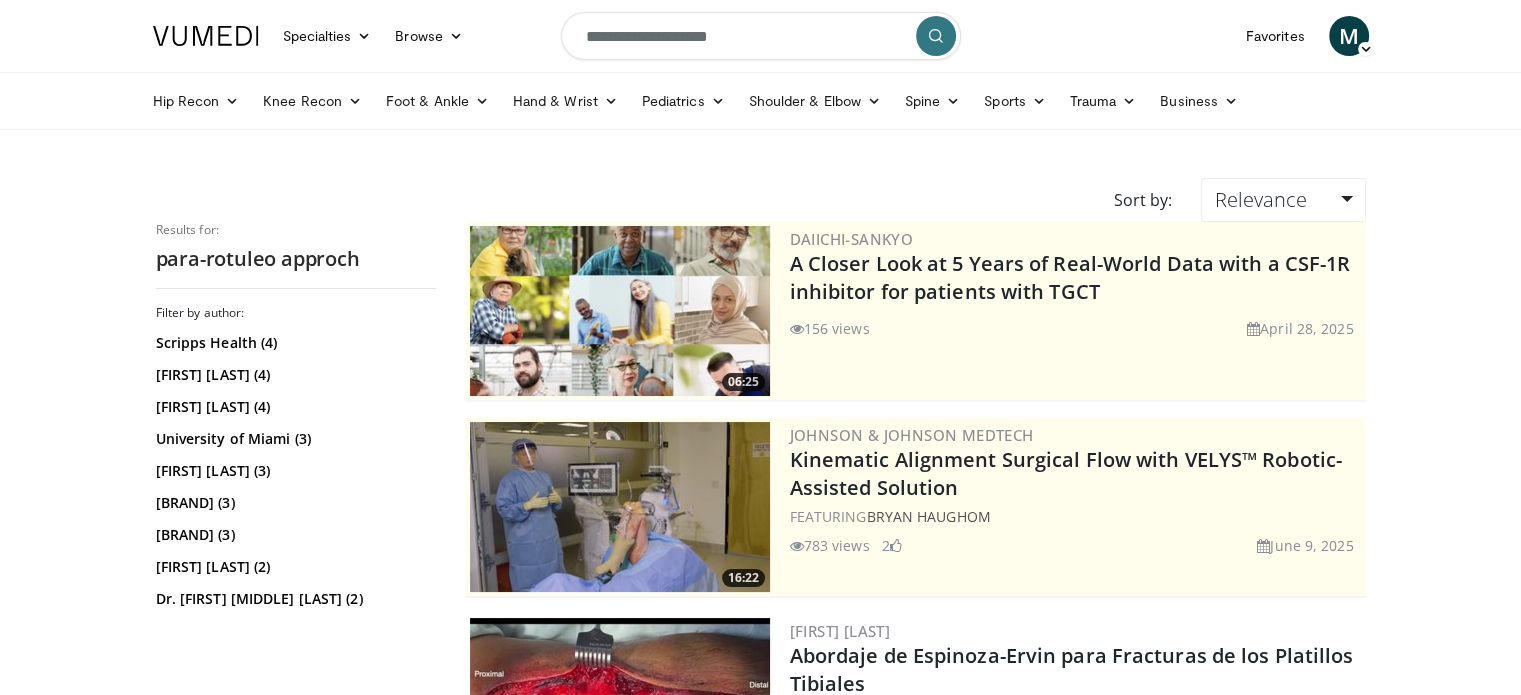 click on "**********" at bounding box center [761, 36] 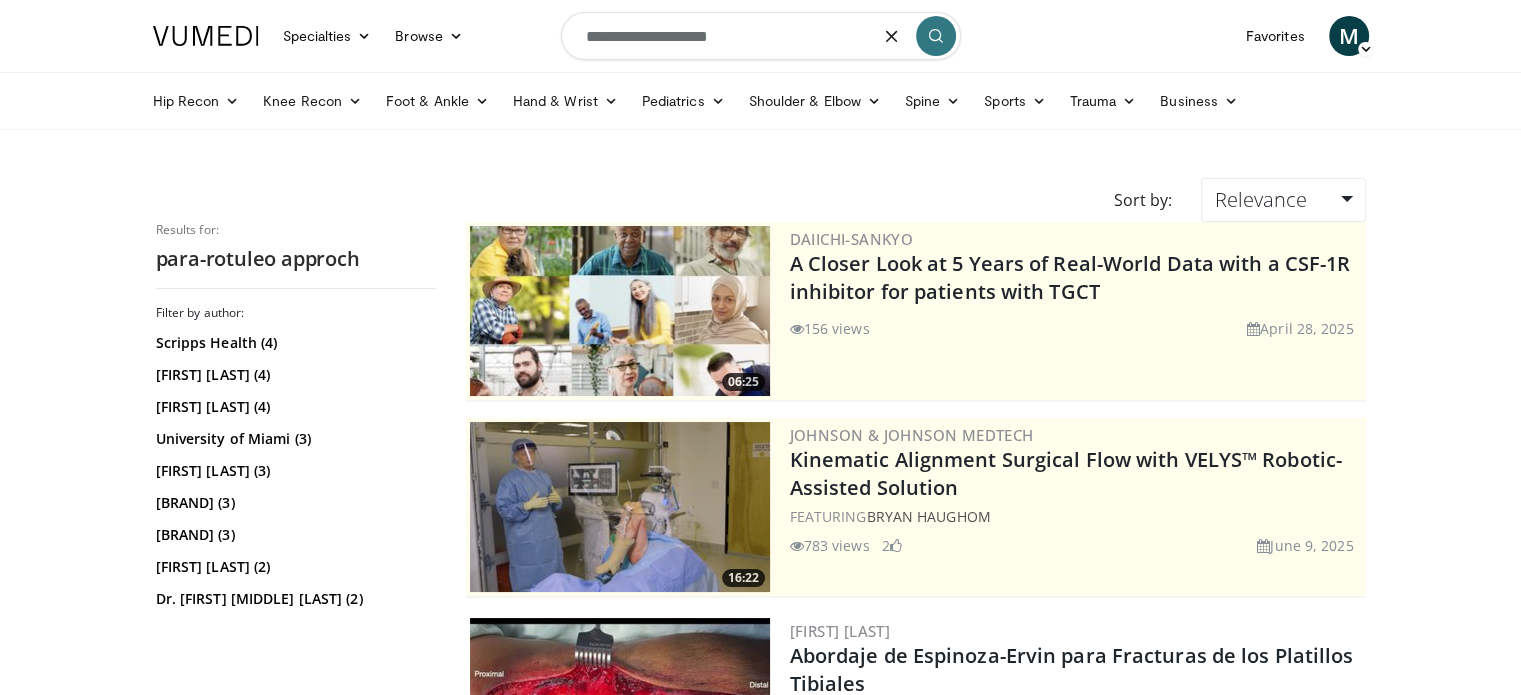 click on "**********" at bounding box center [761, 36] 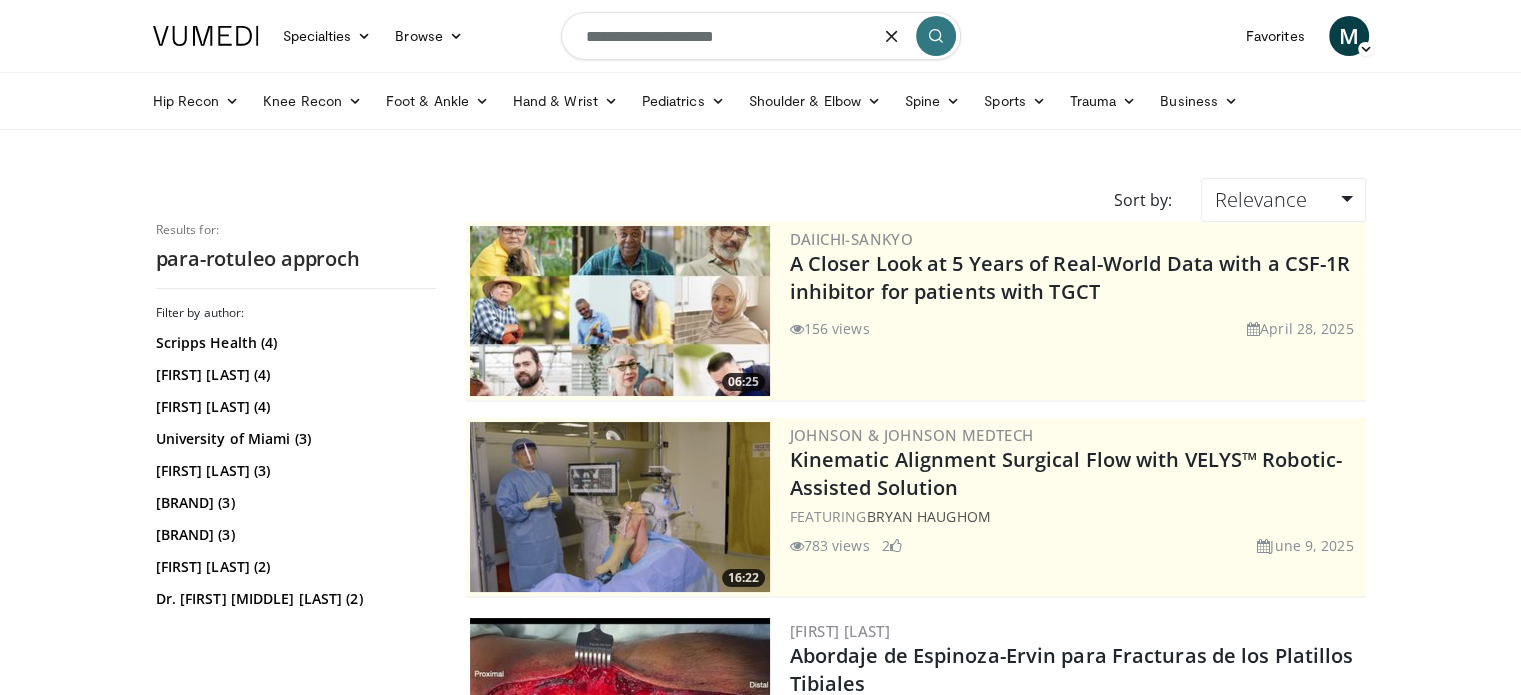 click on "**********" at bounding box center [761, 36] 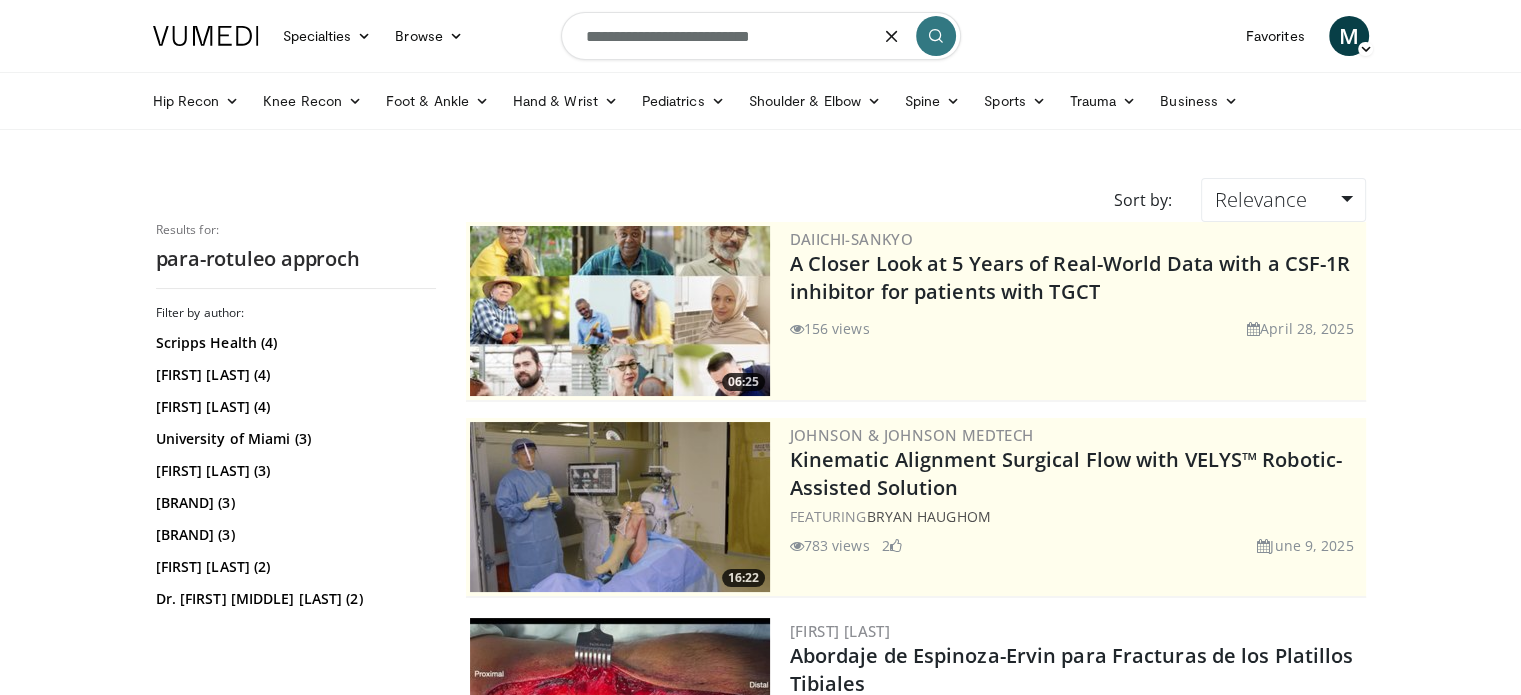 type on "**********" 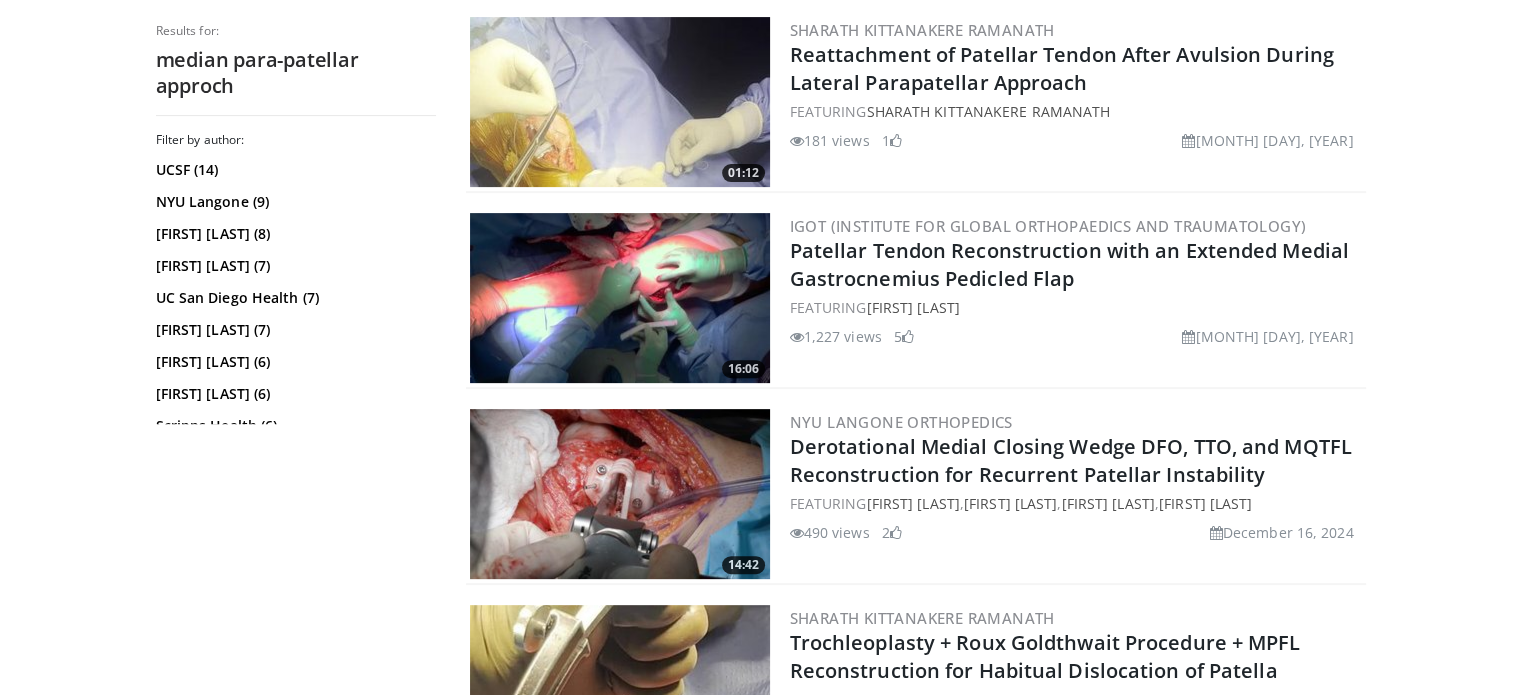scroll, scrollTop: 0, scrollLeft: 0, axis: both 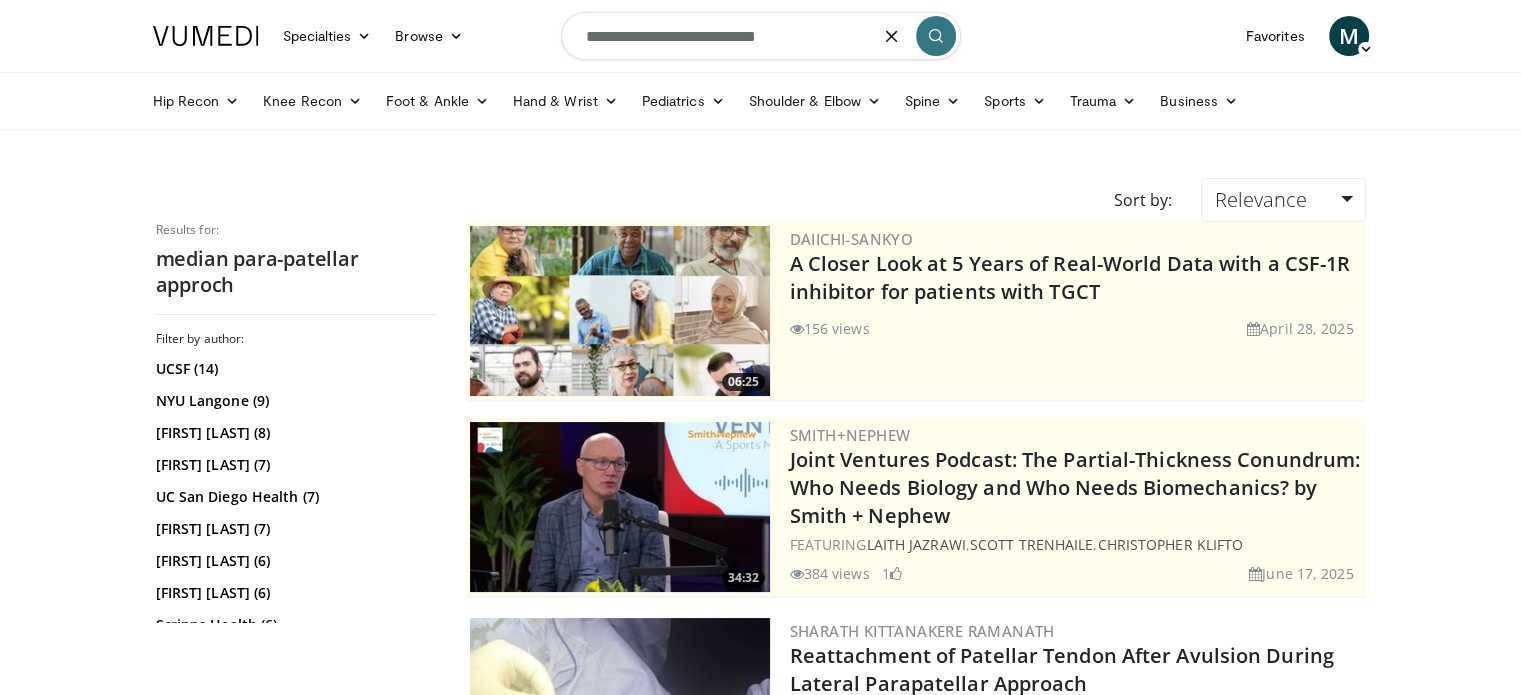 drag, startPoint x: 800, startPoint y: 31, endPoint x: 367, endPoint y: -6, distance: 434.57794 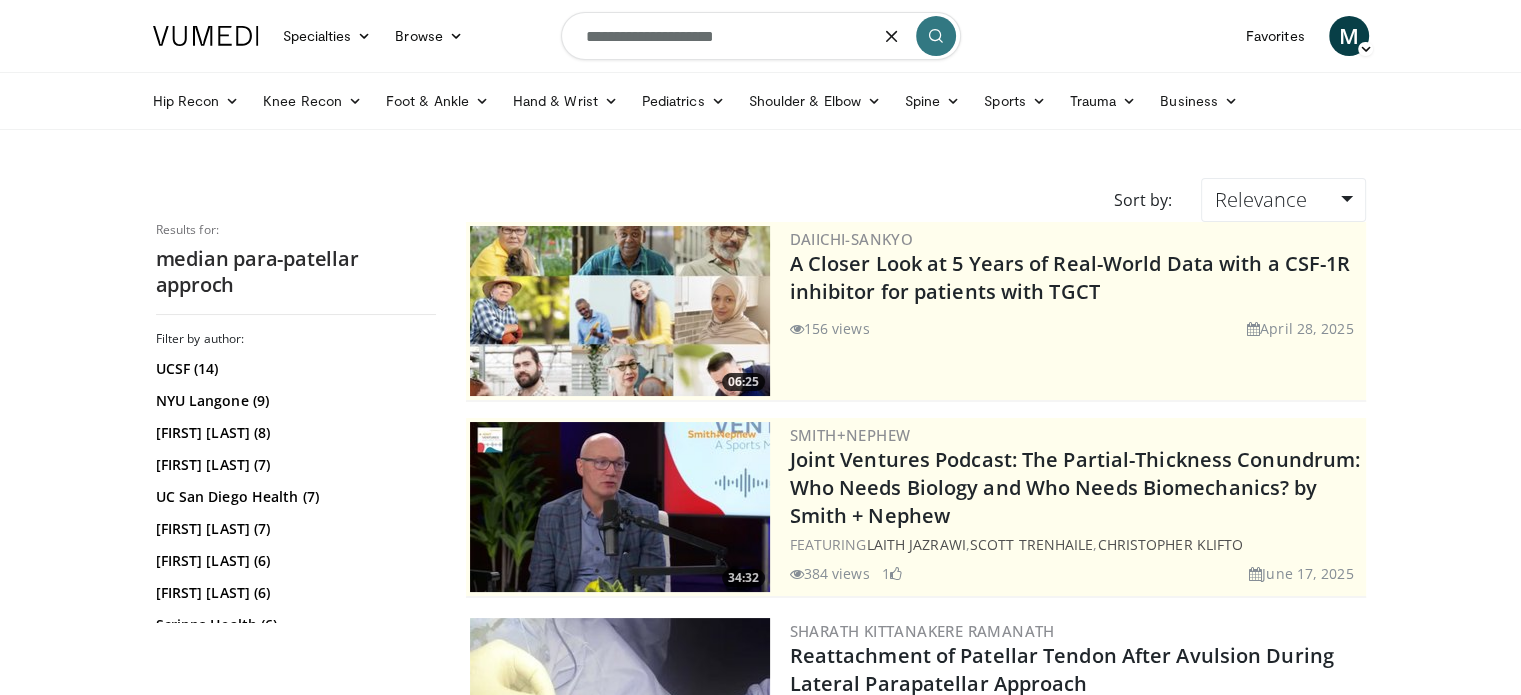 type on "**********" 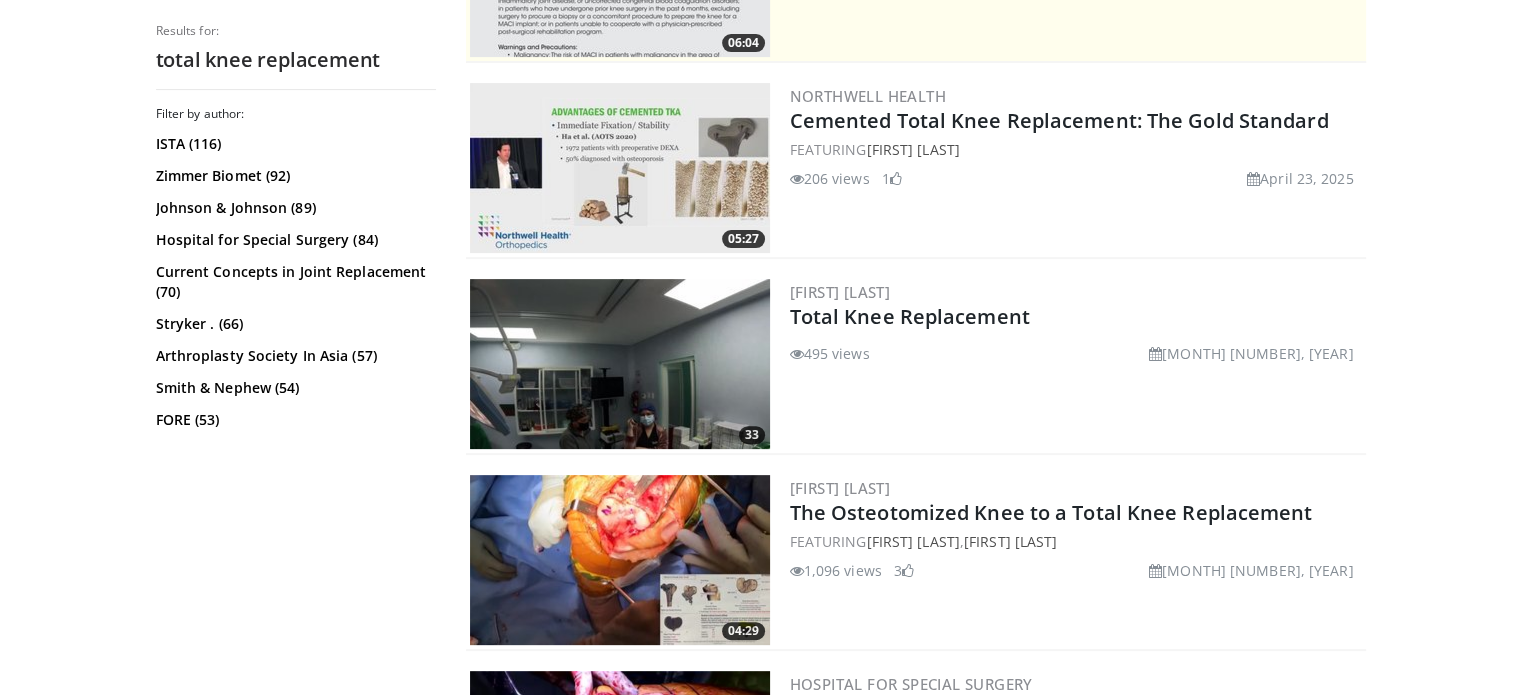 scroll, scrollTop: 641, scrollLeft: 0, axis: vertical 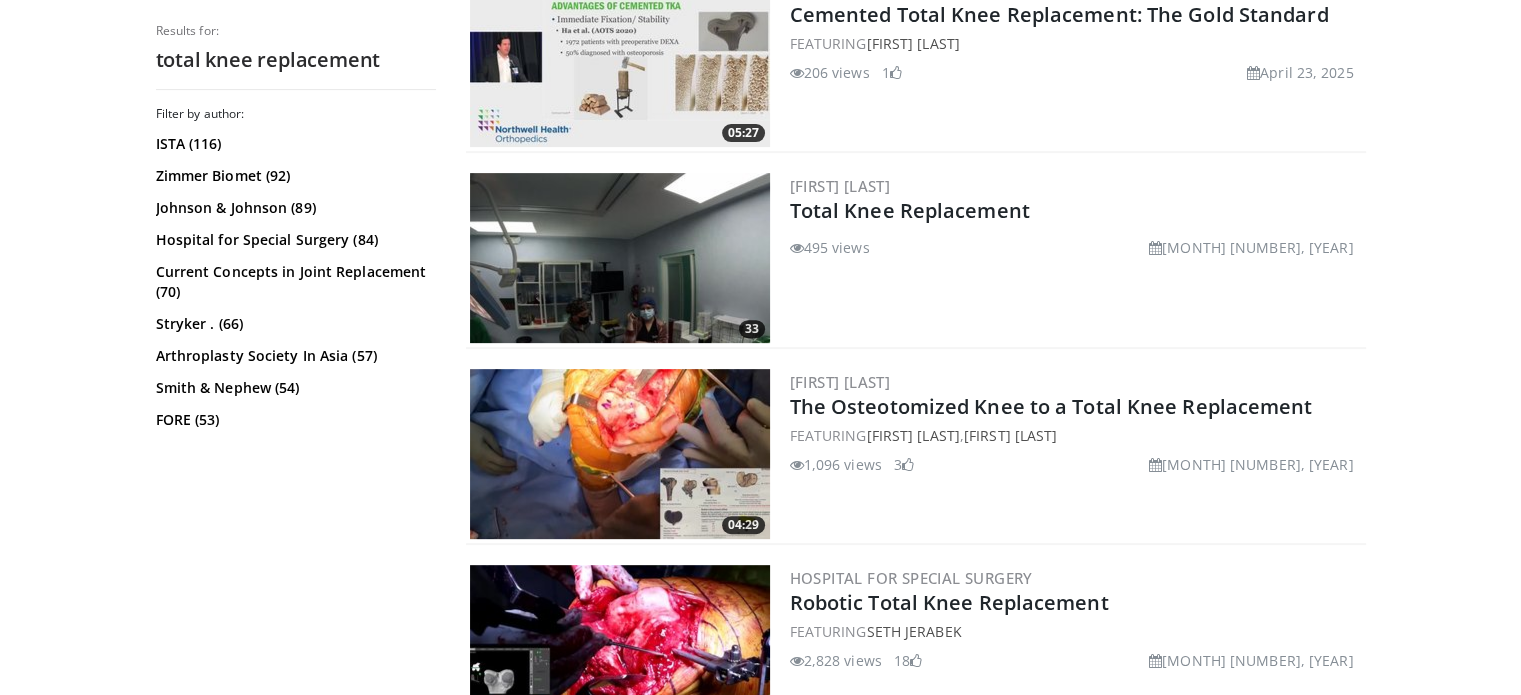 click at bounding box center [620, 454] 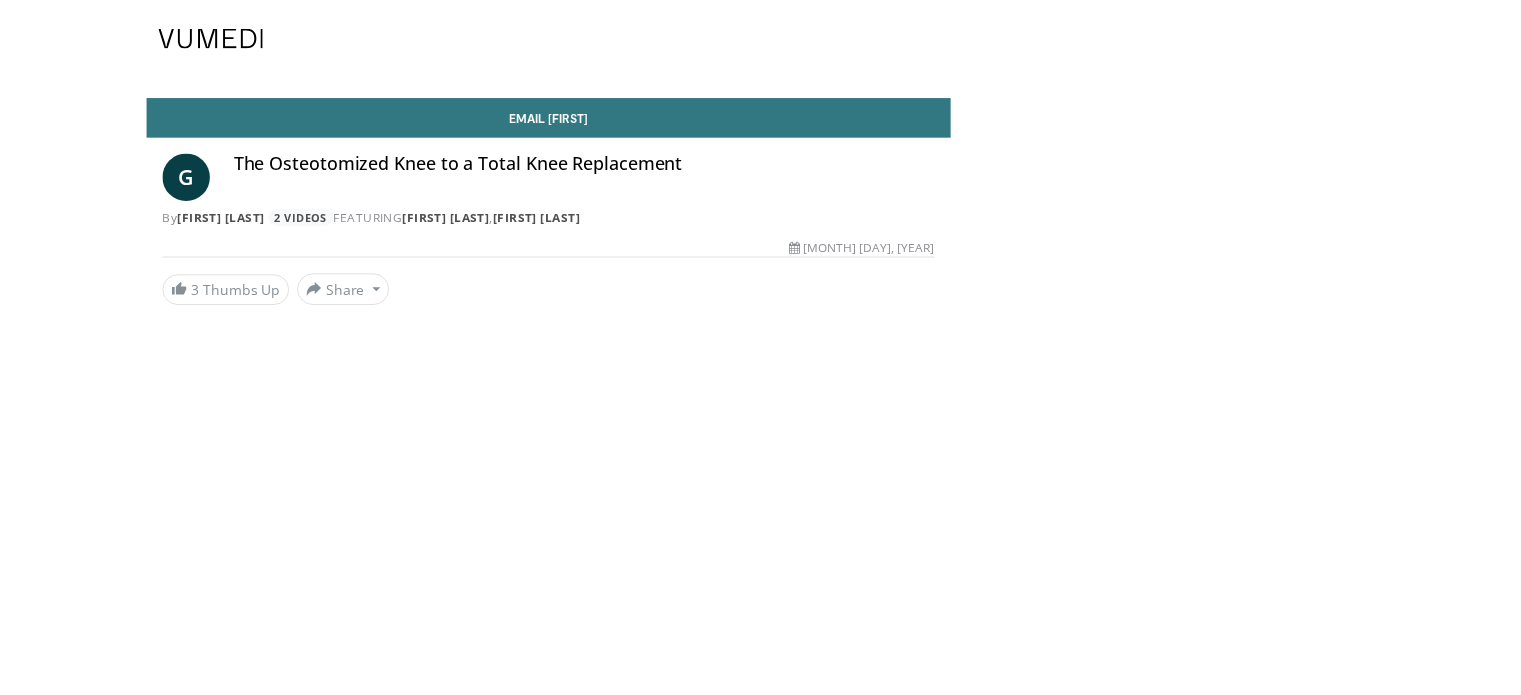 scroll, scrollTop: 0, scrollLeft: 0, axis: both 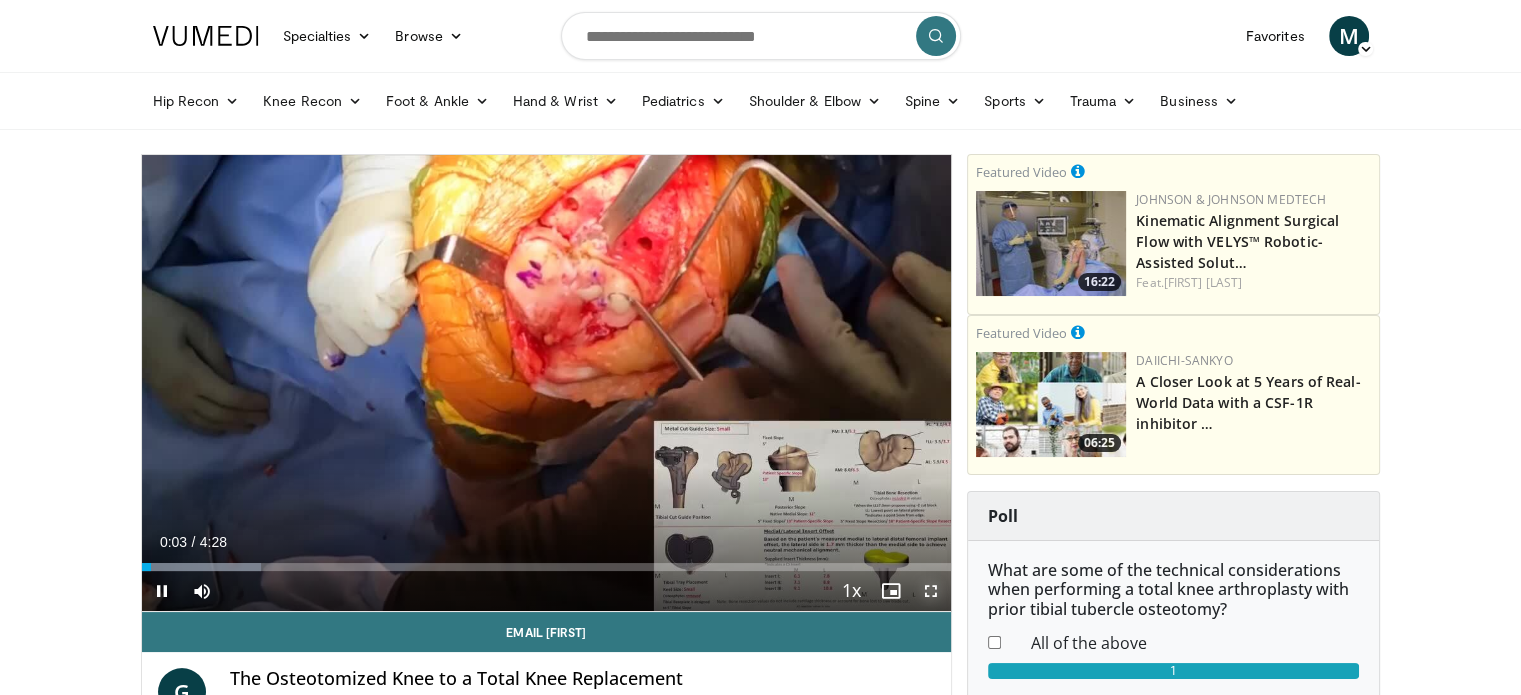 click at bounding box center [931, 591] 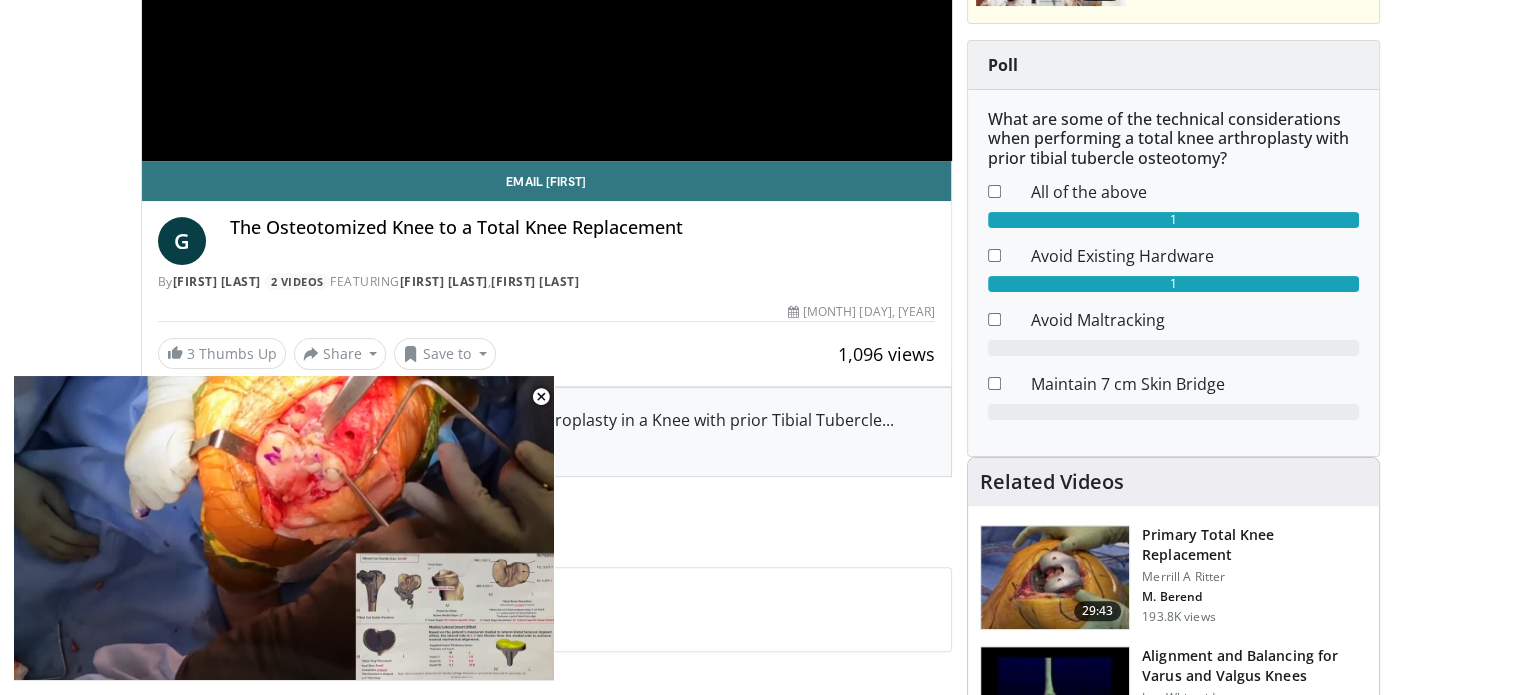 scroll, scrollTop: 452, scrollLeft: 0, axis: vertical 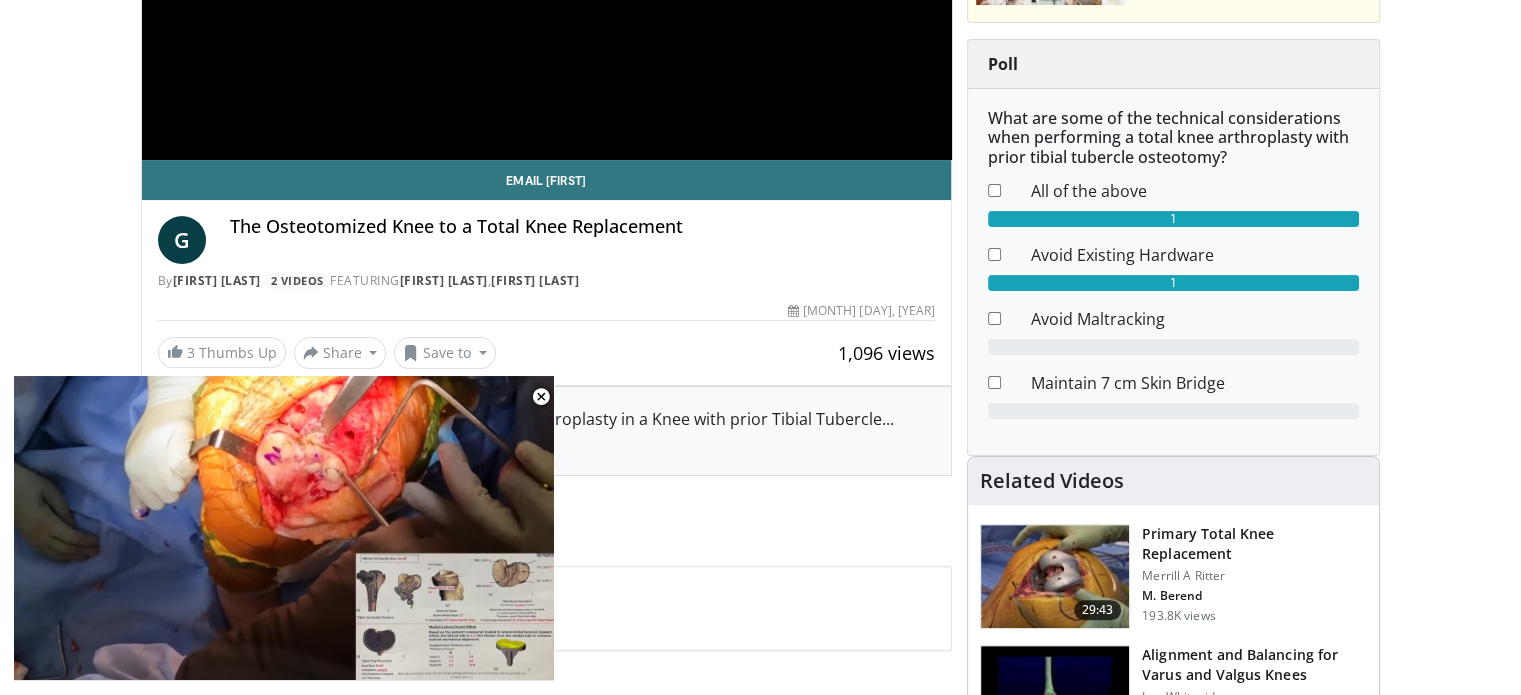 click at bounding box center (1055, 577) 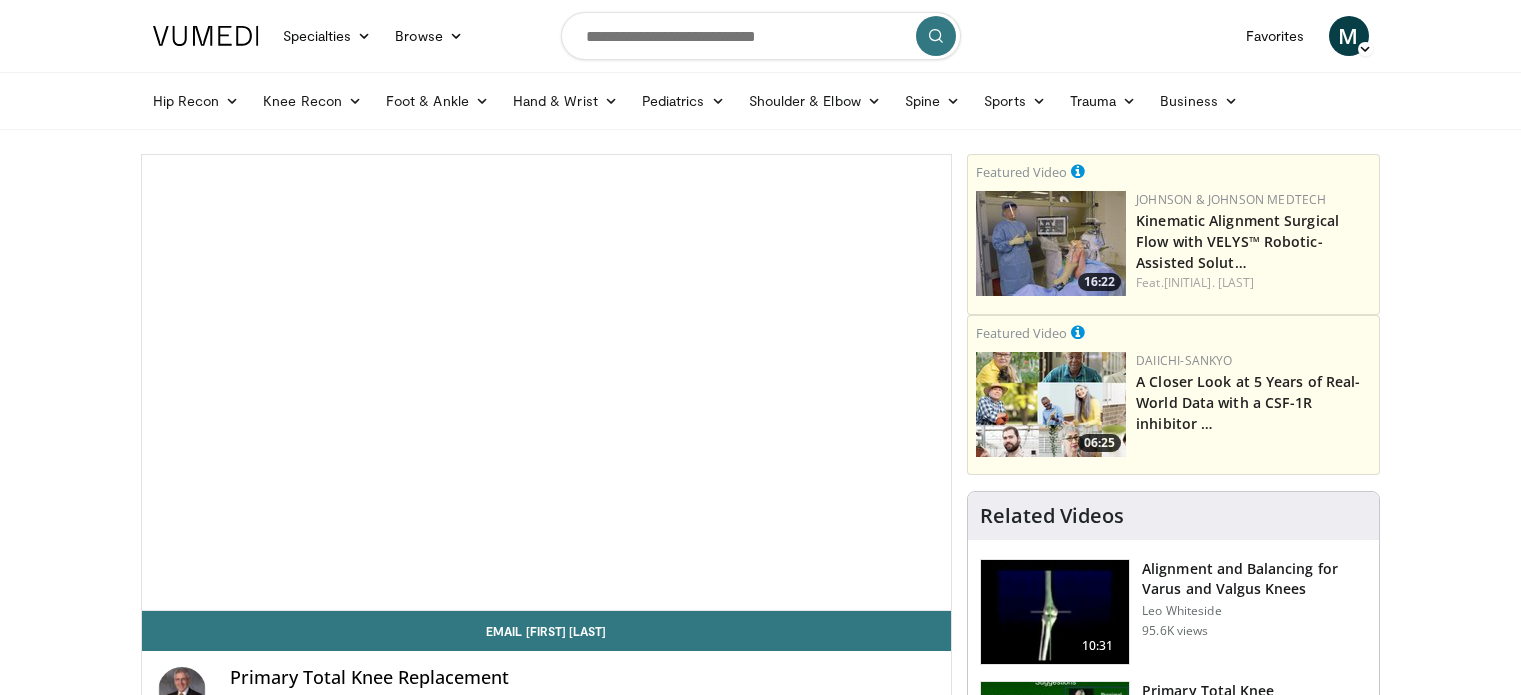 scroll, scrollTop: 0, scrollLeft: 0, axis: both 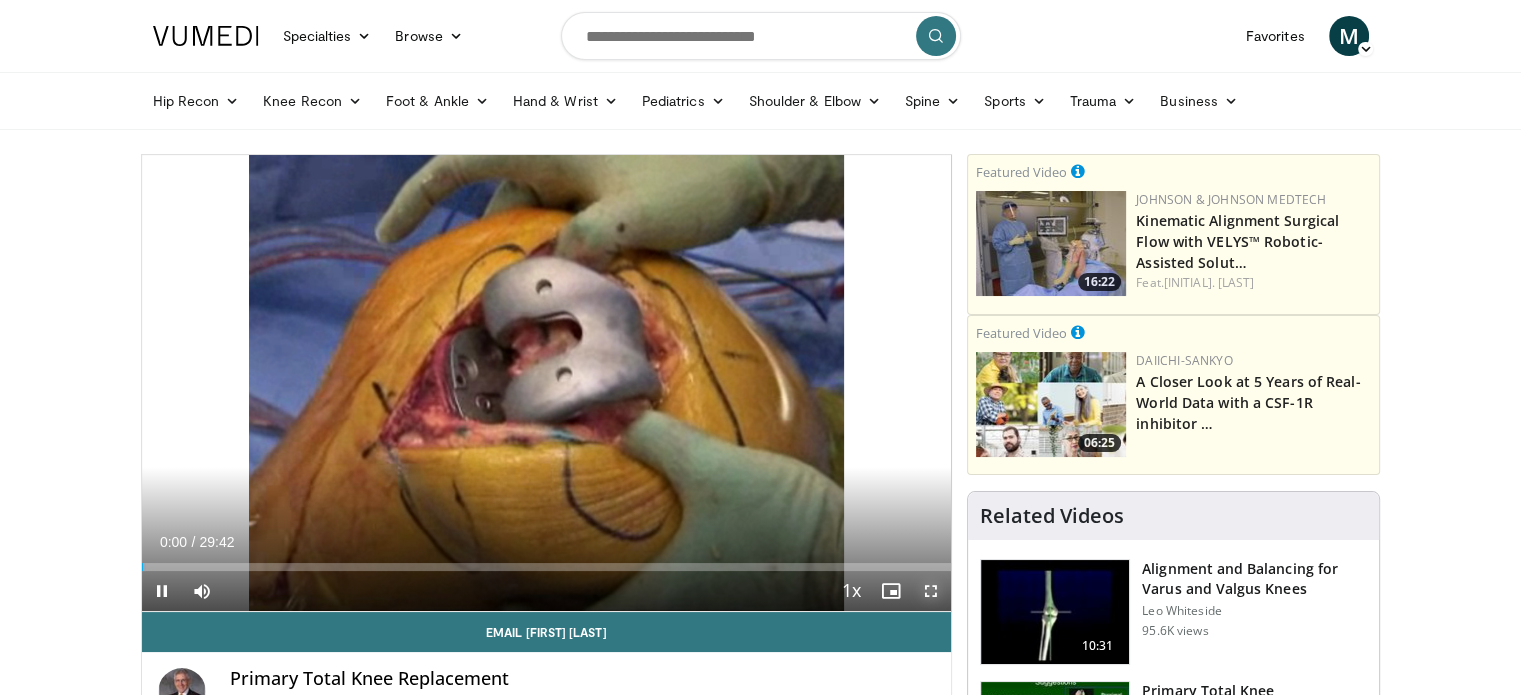 click at bounding box center [931, 591] 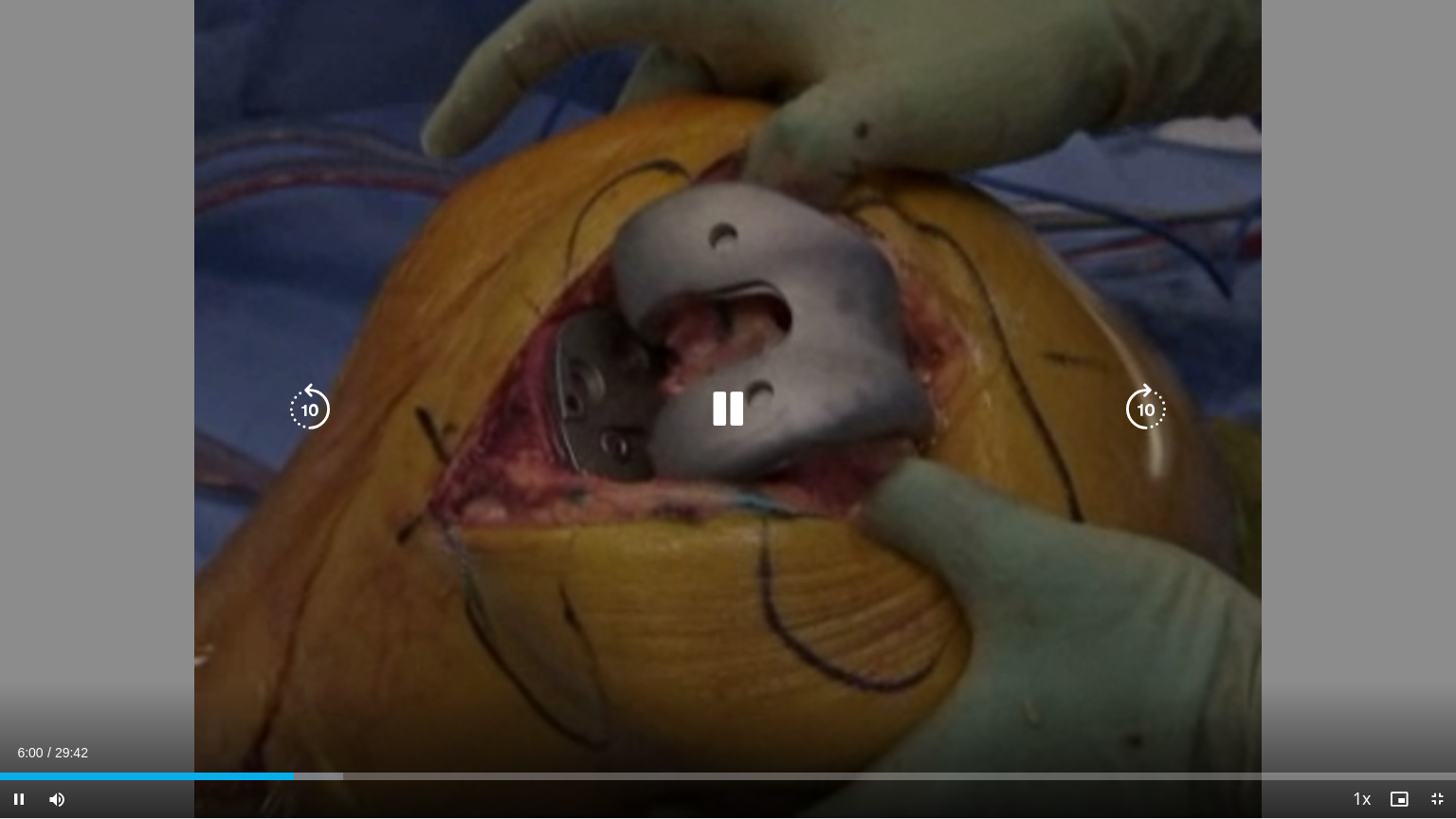 click on "10 seconds
Tap to unmute" at bounding box center [728, 409] 